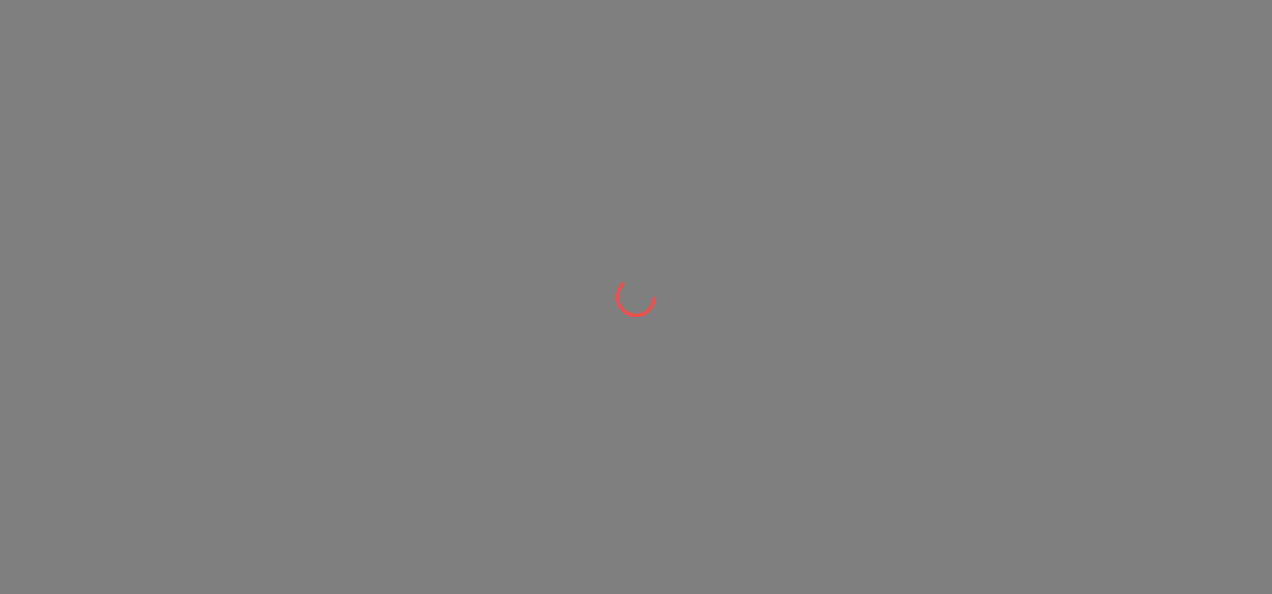 scroll, scrollTop: 0, scrollLeft: 0, axis: both 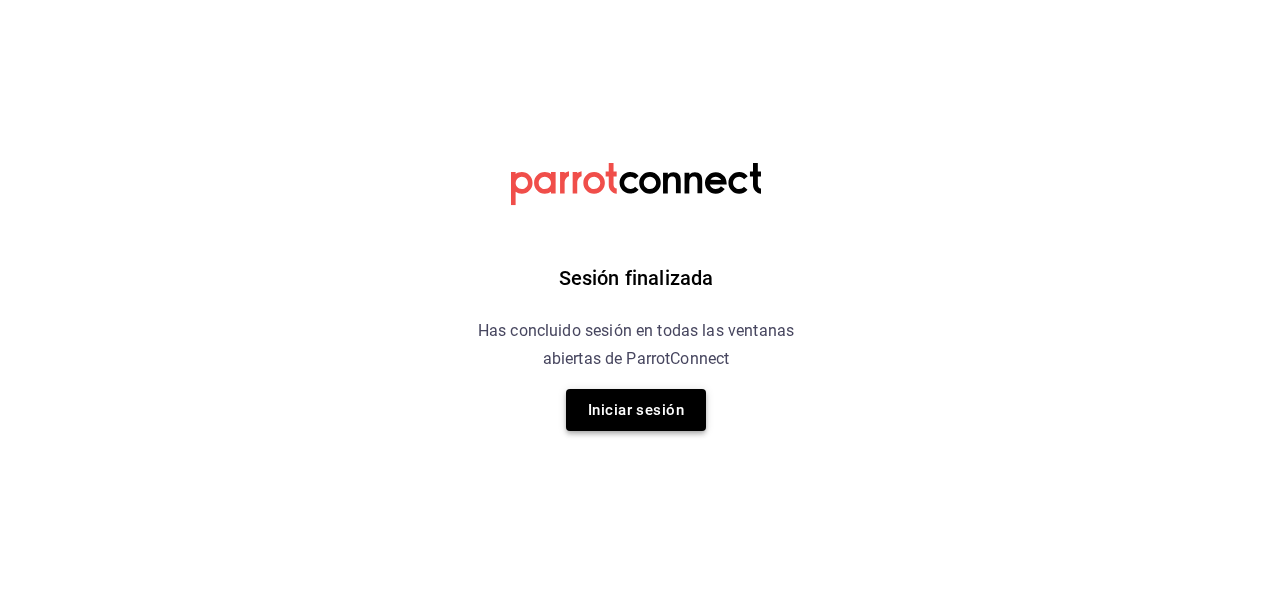 click on "Iniciar sesión" at bounding box center [636, 410] 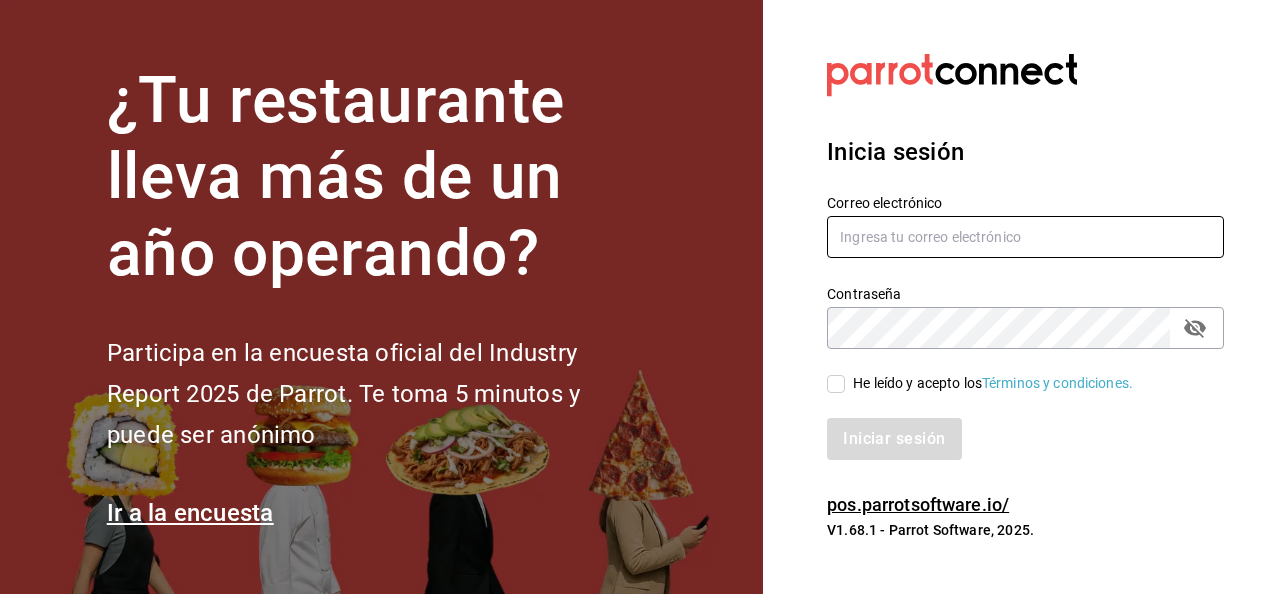 type on "ricardolopez.icc@hotmail.com" 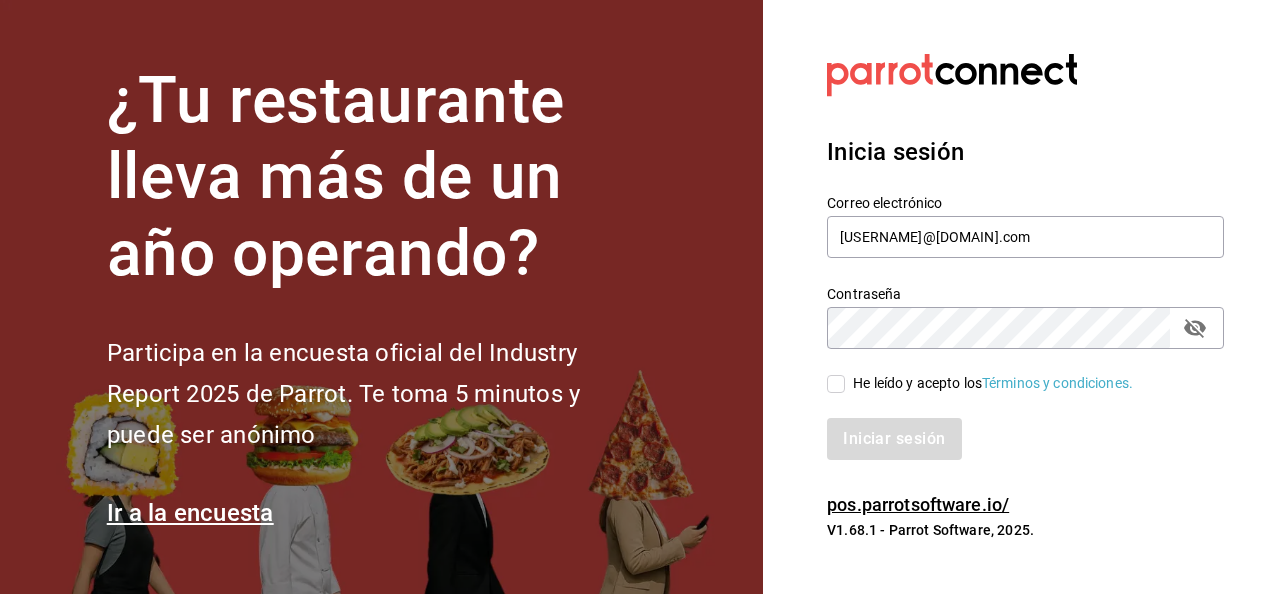 click on "Iniciar sesión" at bounding box center [1013, 427] 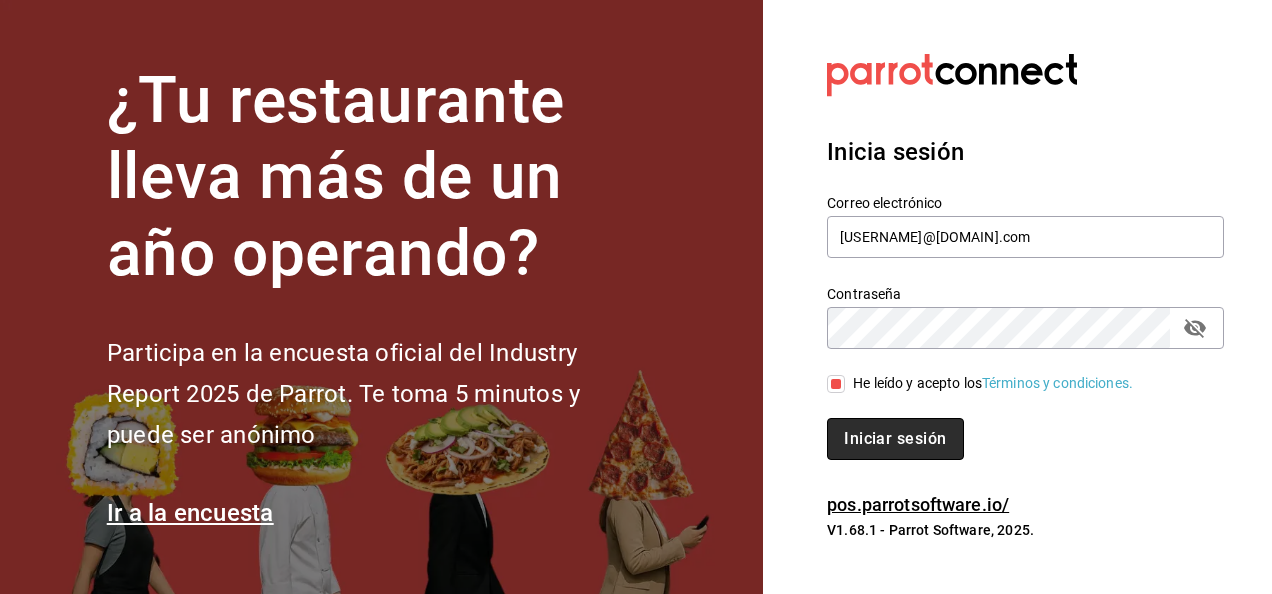 click on "Iniciar sesión" at bounding box center (895, 439) 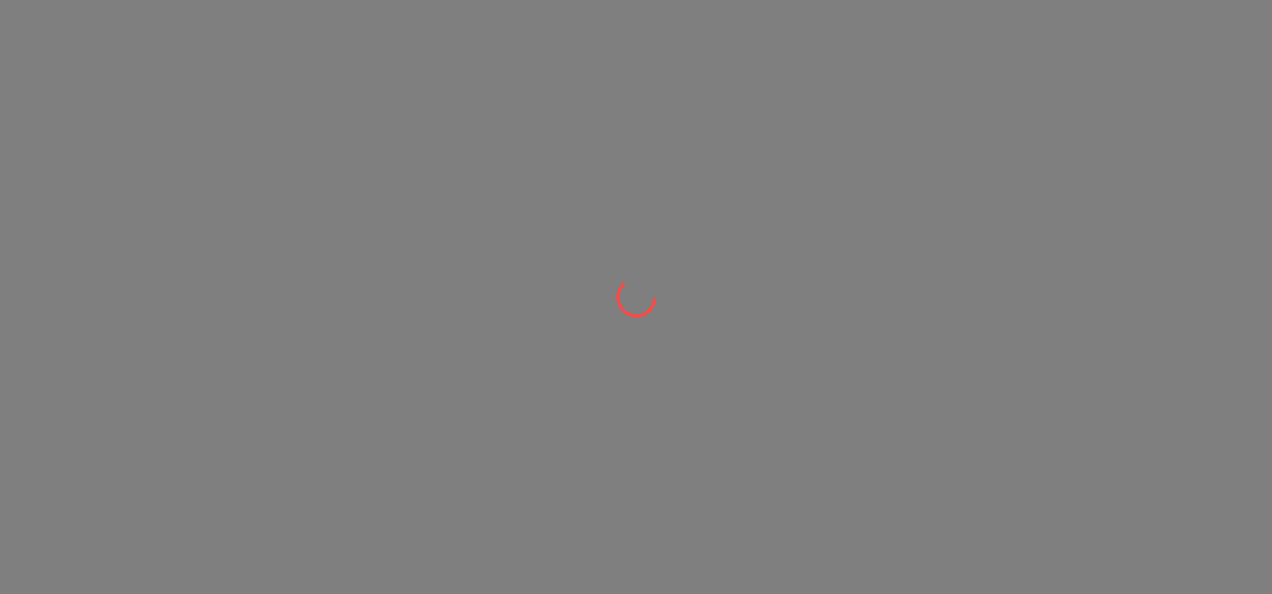 scroll, scrollTop: 0, scrollLeft: 0, axis: both 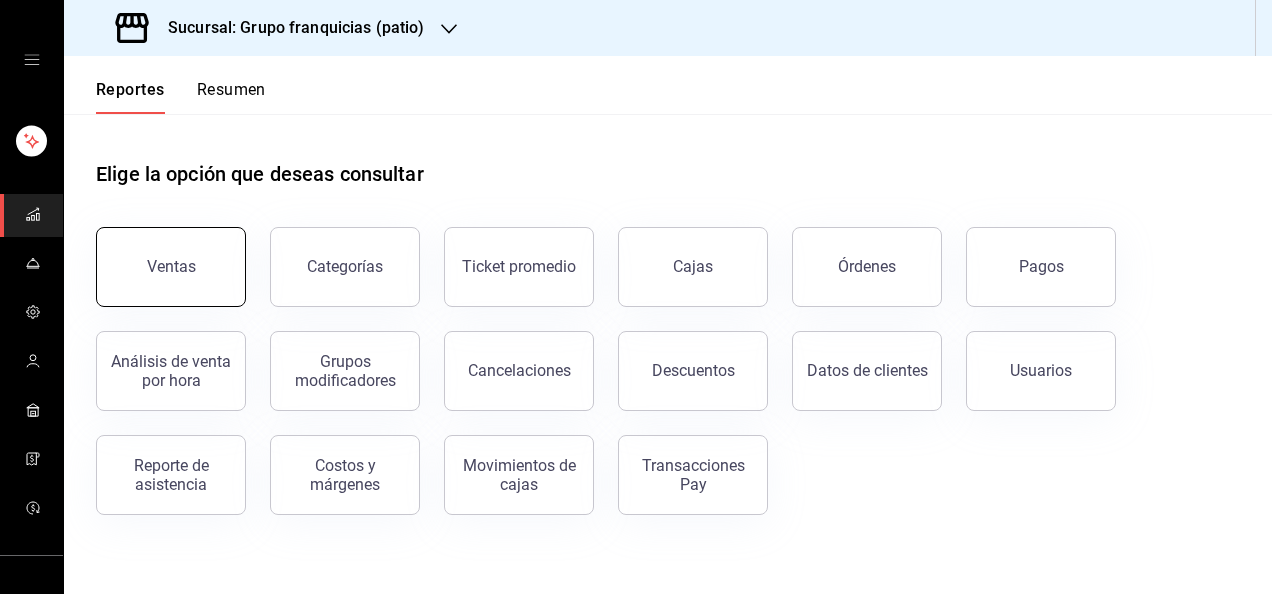 click on "Ventas" at bounding box center [171, 267] 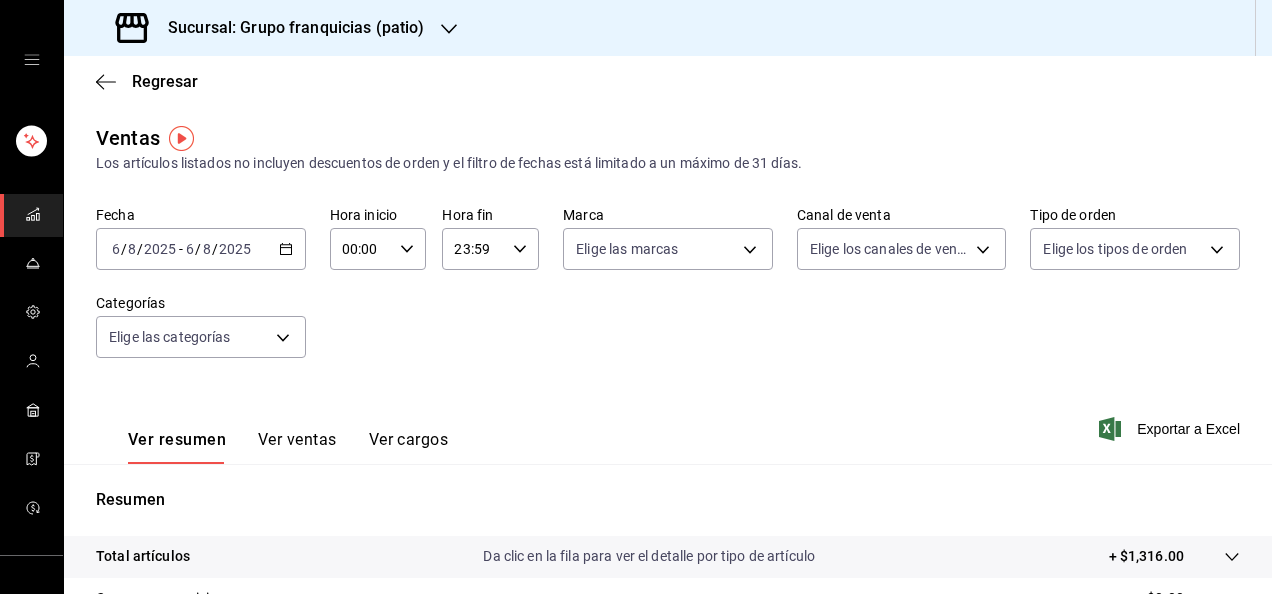 click on "2025-08-06 6 / 8 / 2025 - 2025-08-06 6 / 8 / 2025" at bounding box center [201, 249] 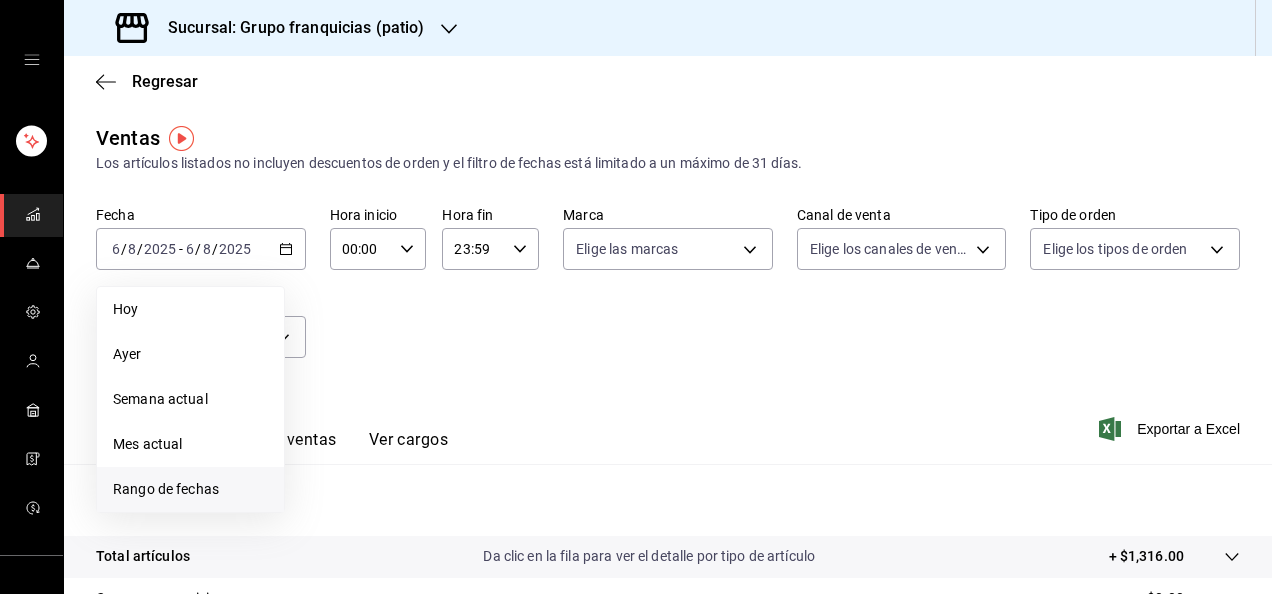 click on "Rango de fechas" at bounding box center (190, 489) 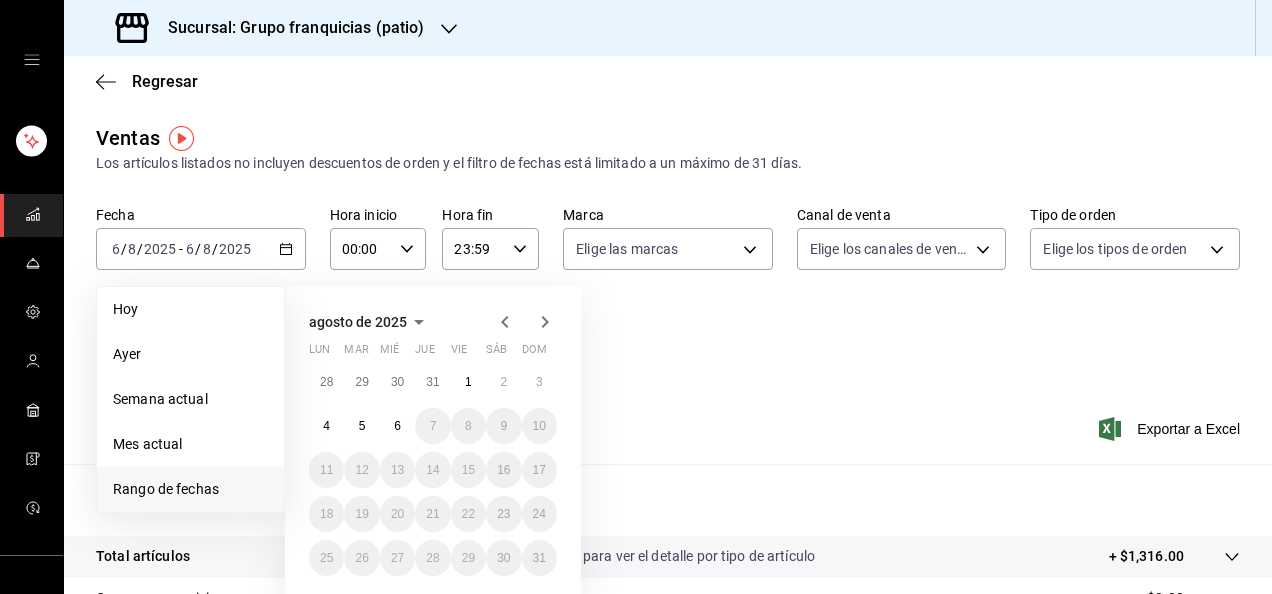 click 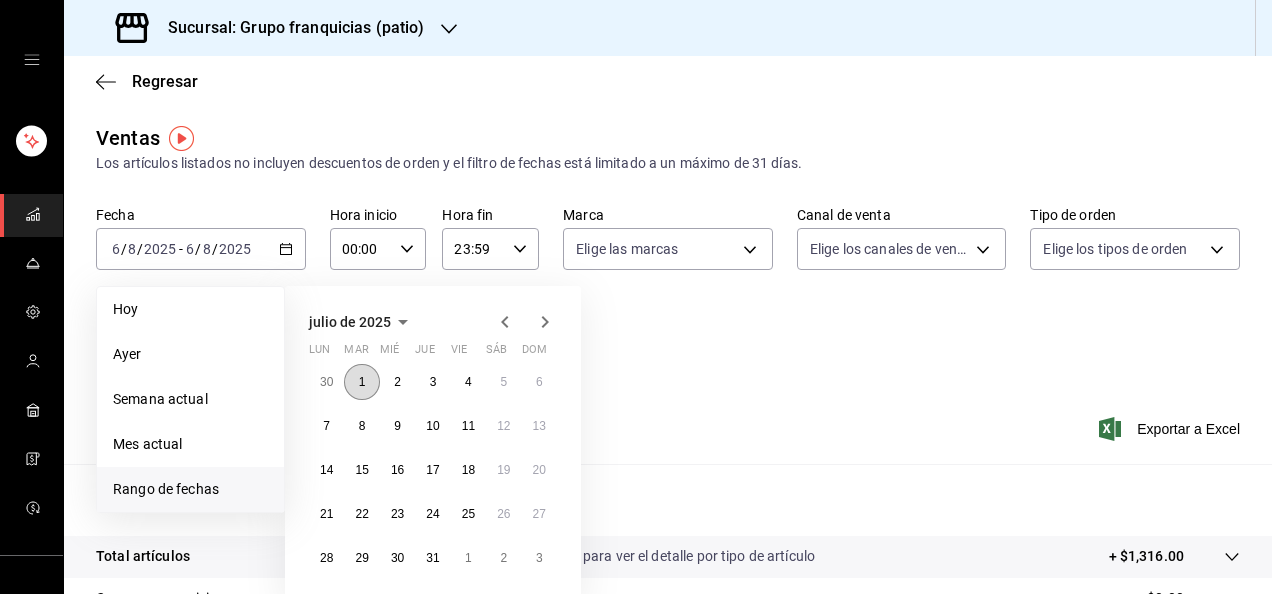 click on "1" at bounding box center [361, 382] 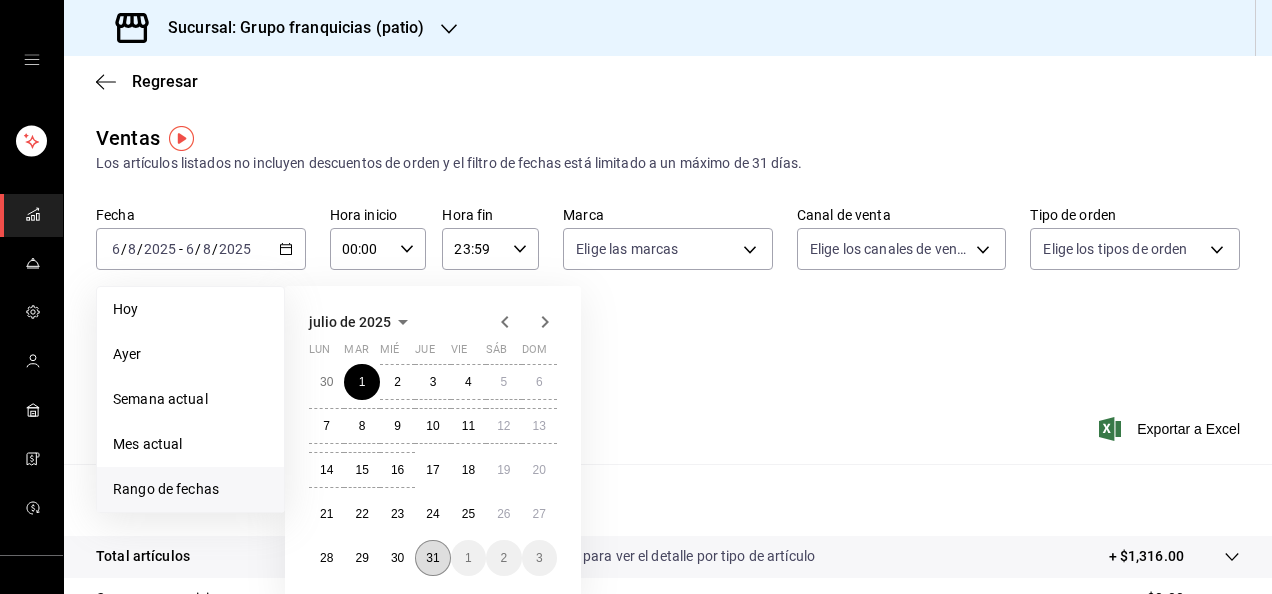click on "31" at bounding box center (432, 558) 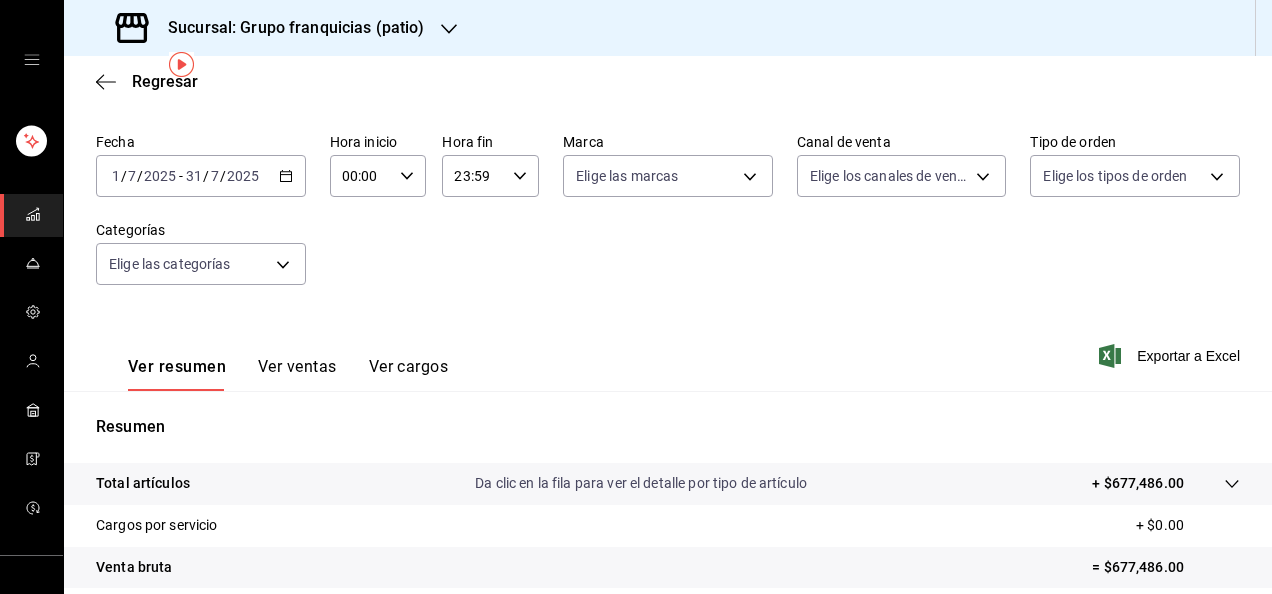 scroll, scrollTop: 74, scrollLeft: 0, axis: vertical 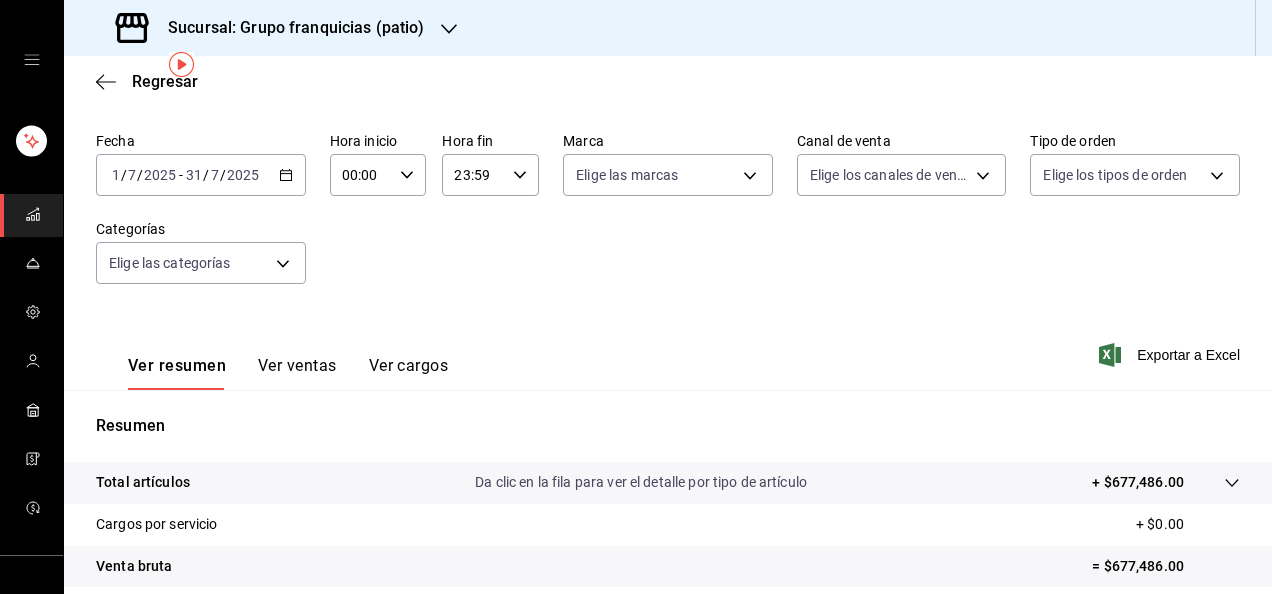 click on "Ver ventas" at bounding box center [297, 373] 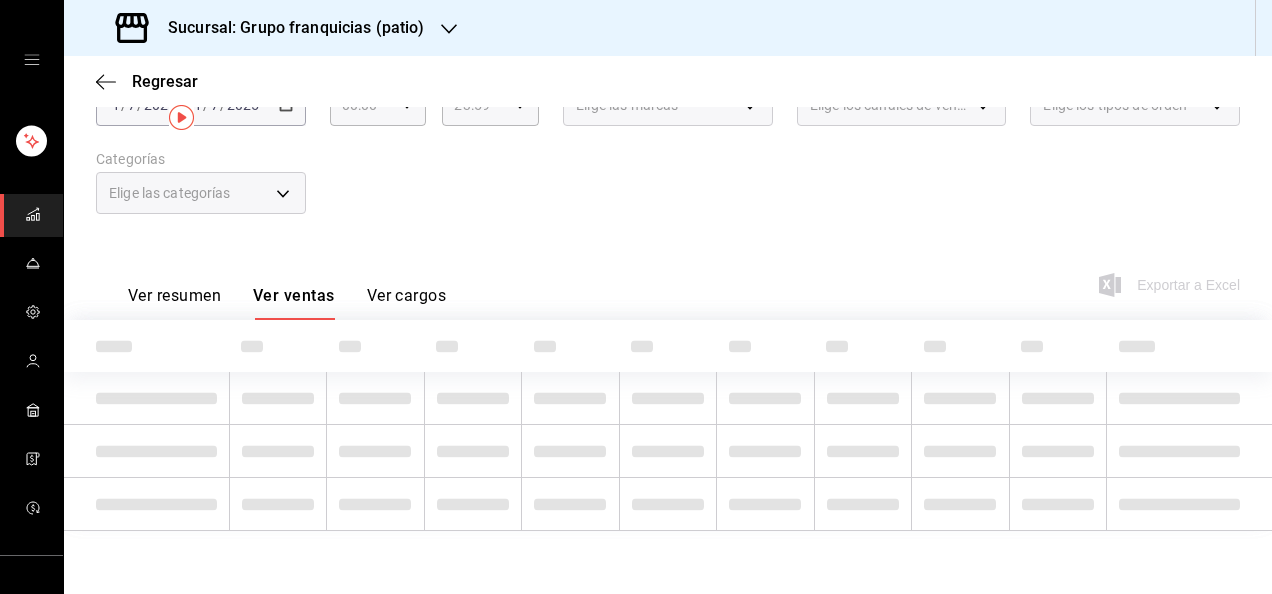 scroll, scrollTop: 0, scrollLeft: 0, axis: both 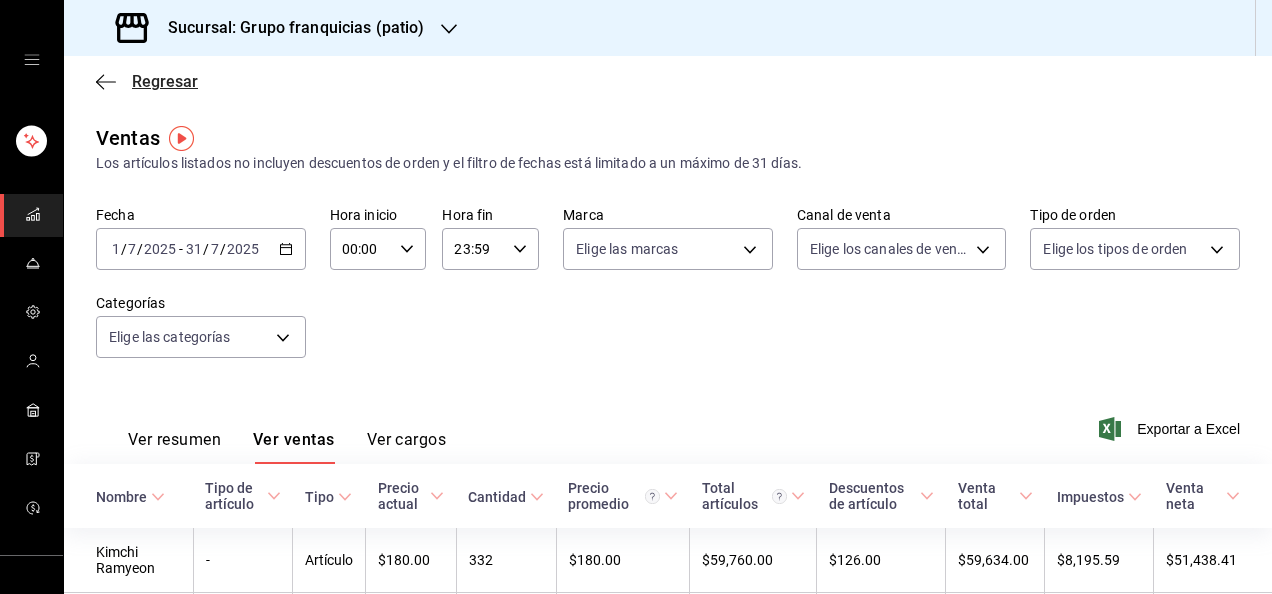 click on "Regresar" at bounding box center (165, 81) 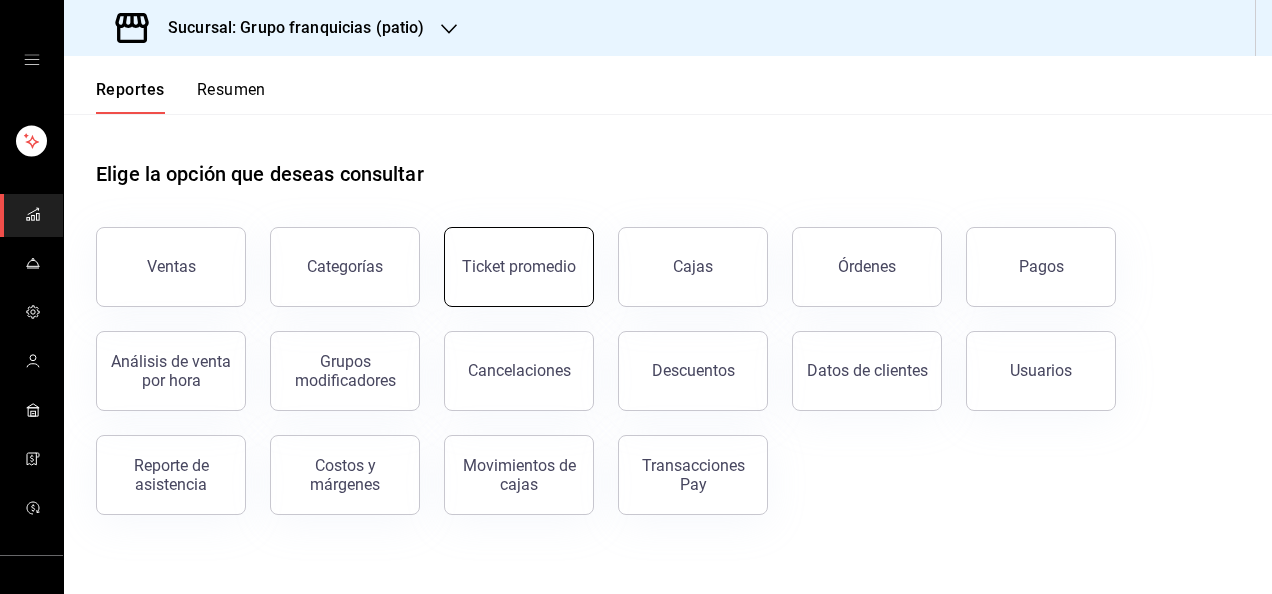 click on "Ticket promedio" at bounding box center (519, 267) 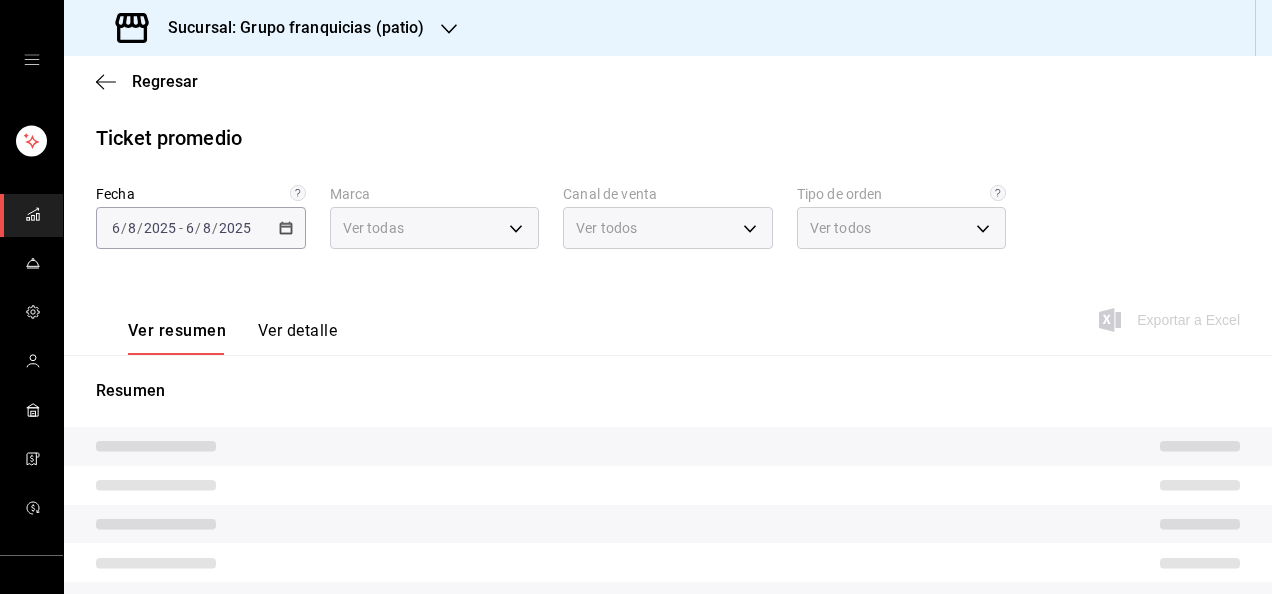 type on "e7eab595-ead1-4094-8dde-5ba67c403731" 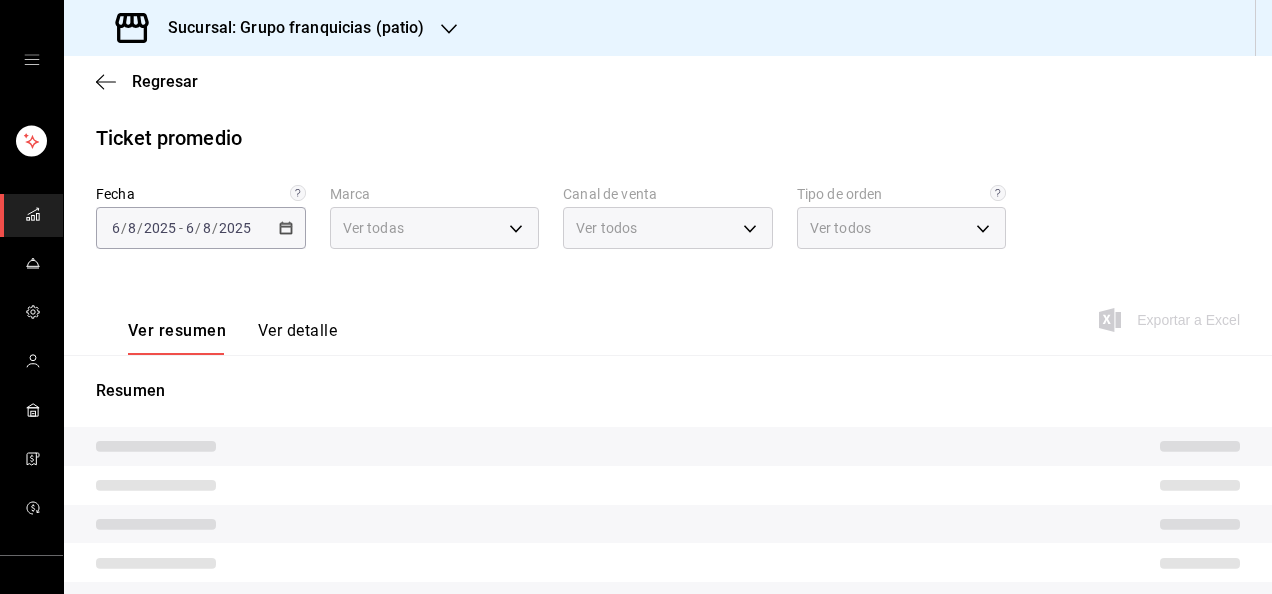 type on "41df339c-e455-42aa-9c55-d42ac6b7c4b5,352a32ea-f75b-4529-8f6e-0abbd459ef2a,3813f5c1-1763-4f80-9711-e105e5599cac,EXTERNAL,f54bc772-0e8d-4967-811a-44c7fa1cb6ca,fa7fea49-05e8-43bf-9c88-21cff09b9753" 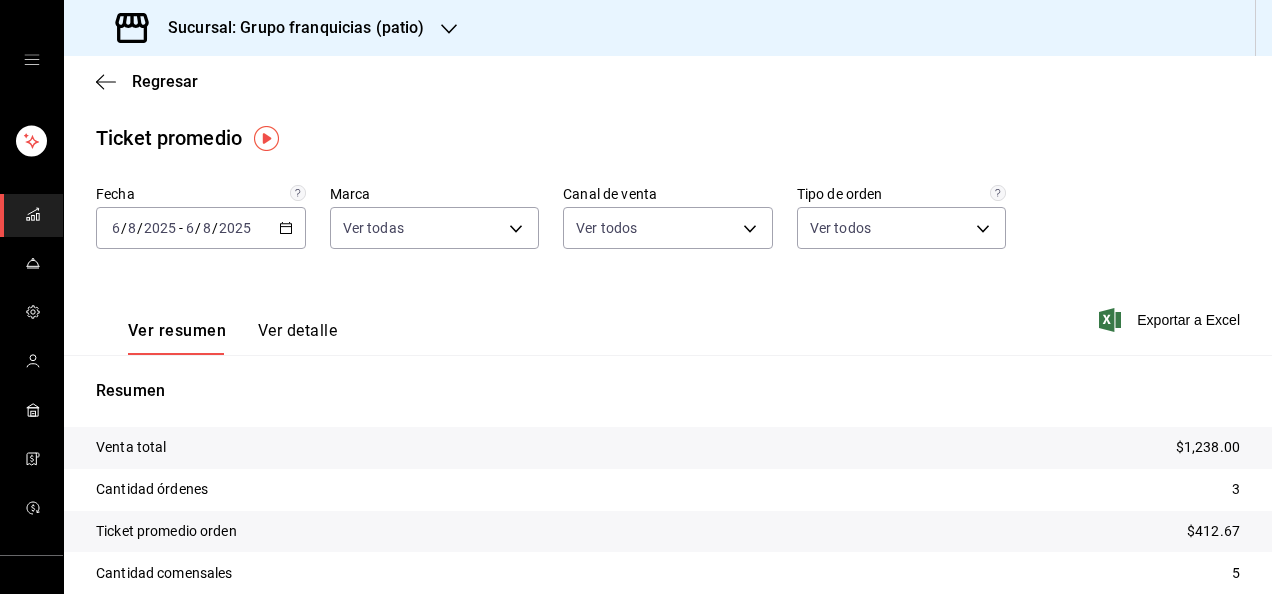 click 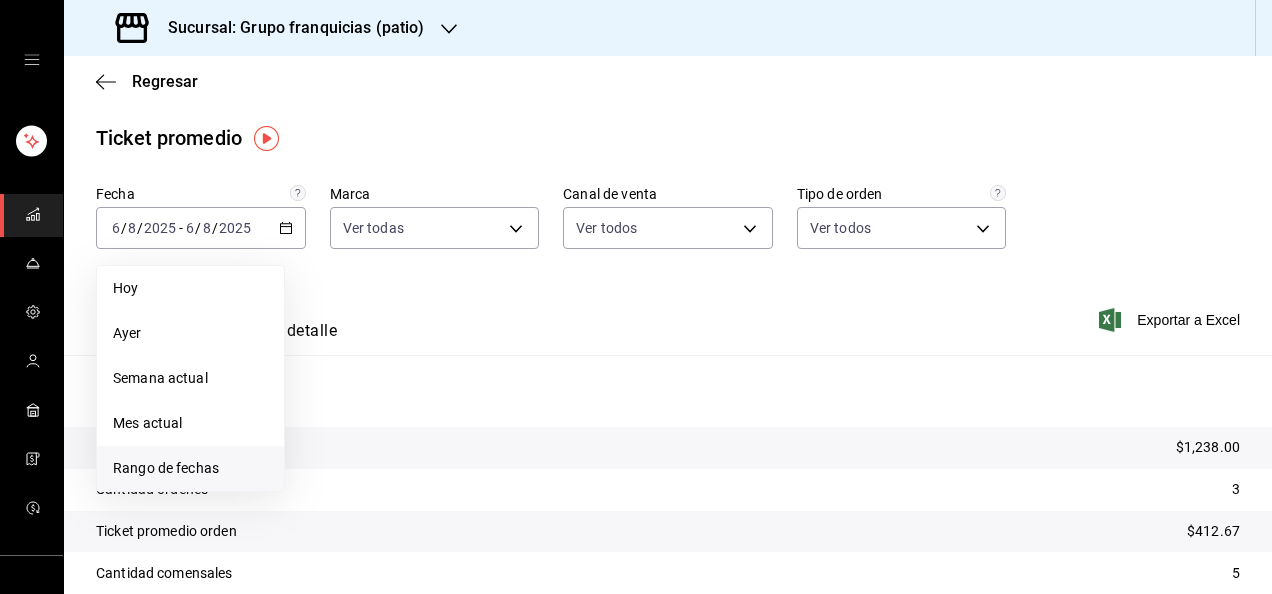 click on "Rango de fechas" at bounding box center [190, 468] 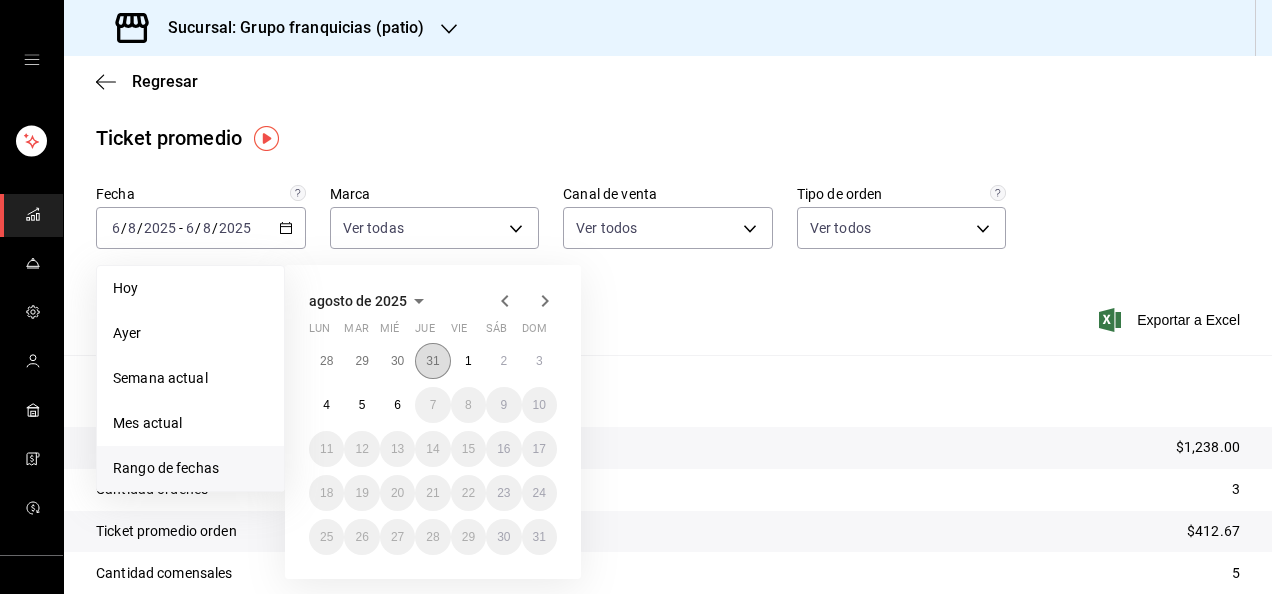 click on "31" at bounding box center [432, 361] 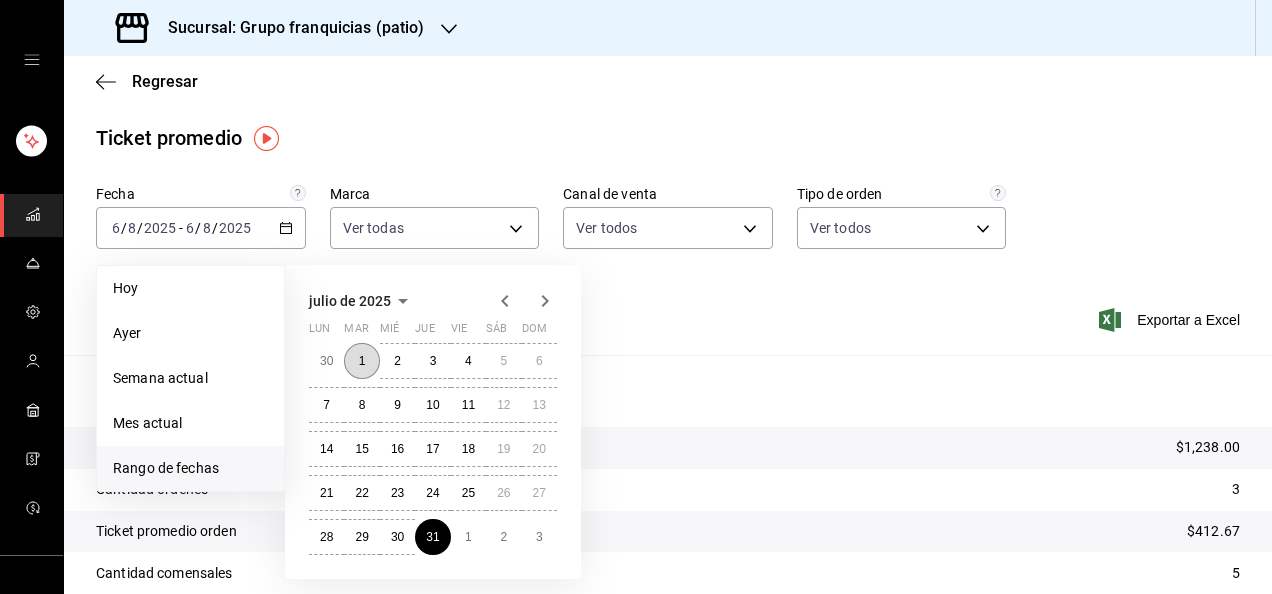 click on "1" at bounding box center (361, 361) 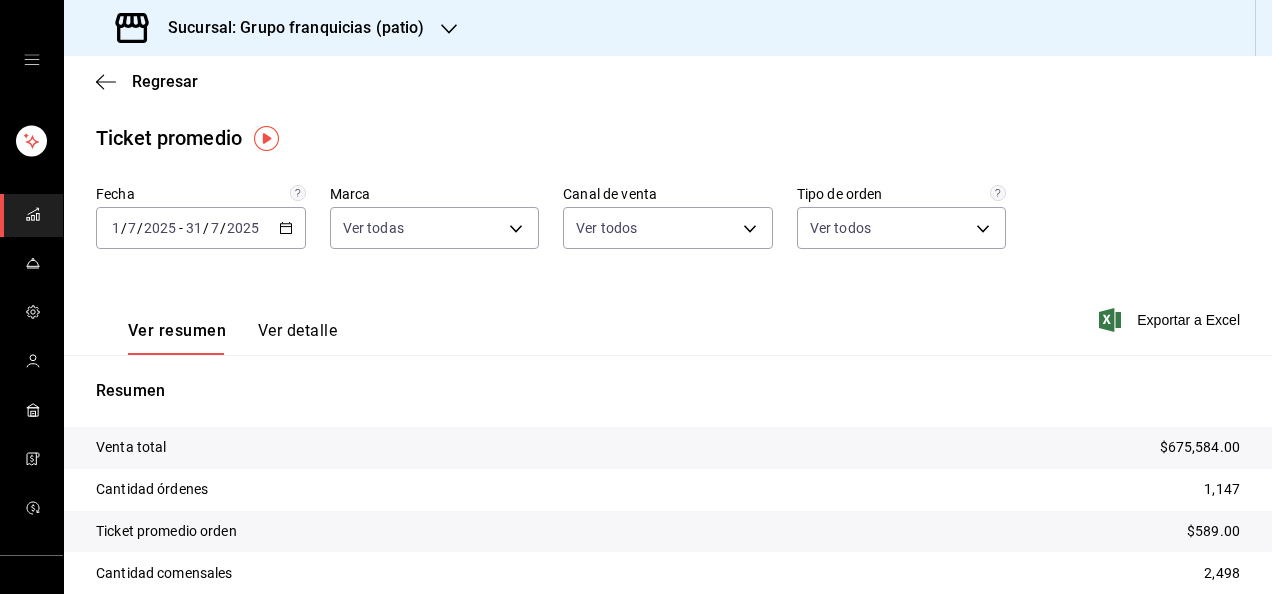 click on "Ver detalle" at bounding box center [297, 338] 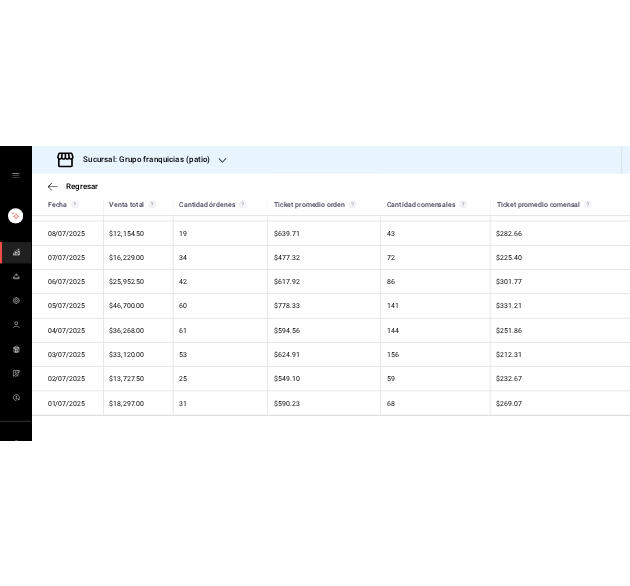 scroll, scrollTop: 1448, scrollLeft: 0, axis: vertical 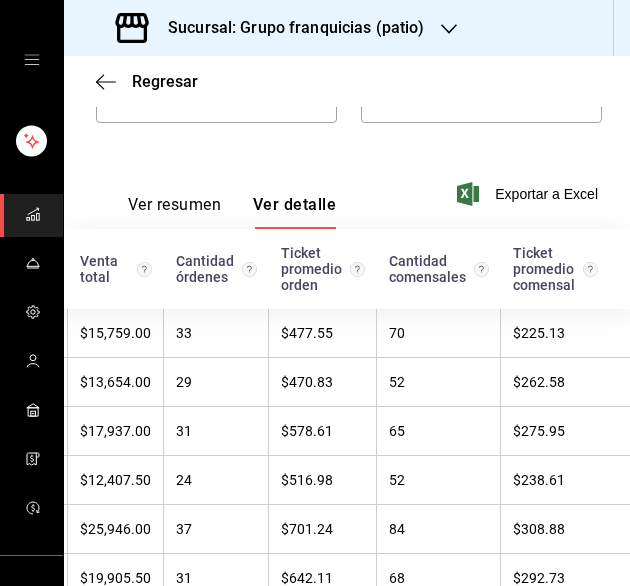 click on "Ver resumen" at bounding box center [174, 212] 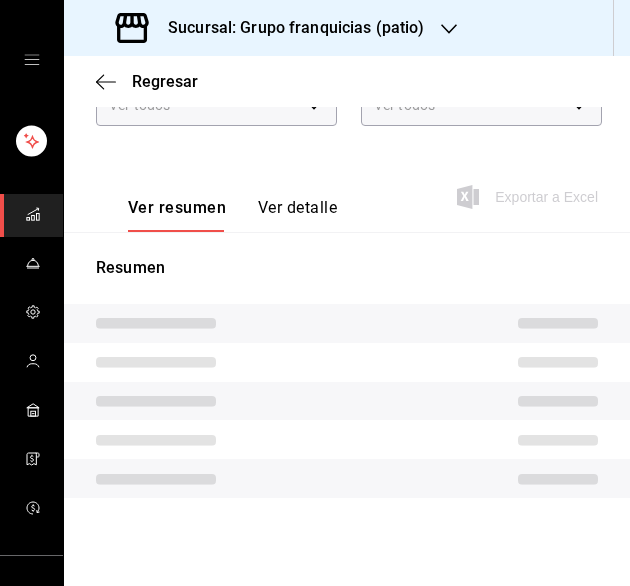 scroll, scrollTop: 214, scrollLeft: 0, axis: vertical 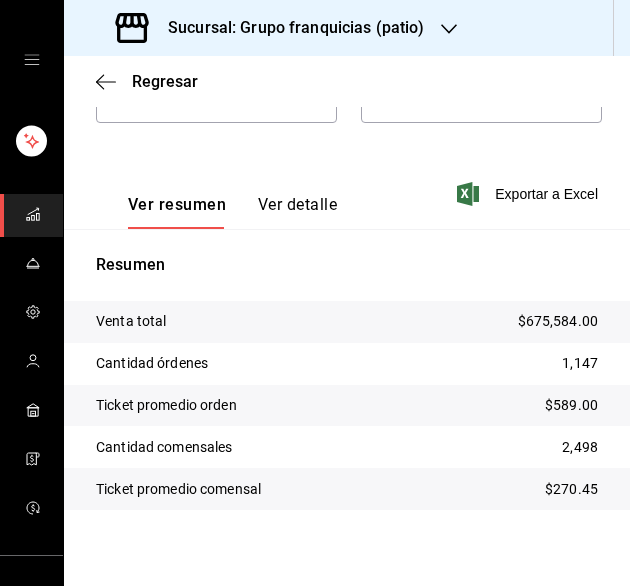 click on "Ver detalle" at bounding box center (297, 212) 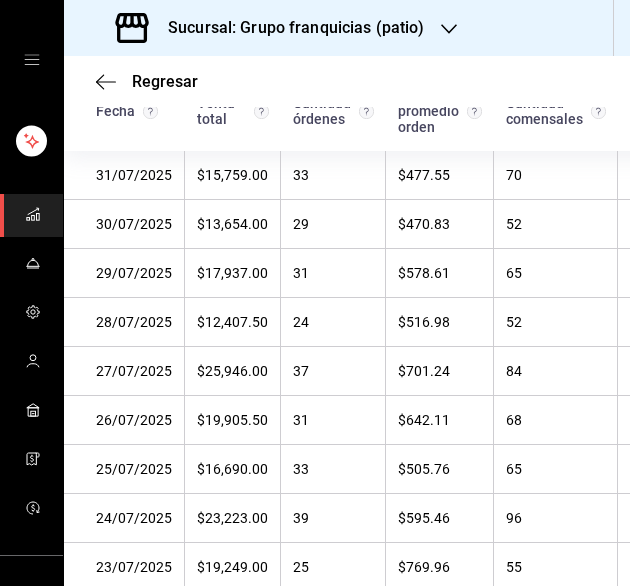 scroll, scrollTop: 0, scrollLeft: 0, axis: both 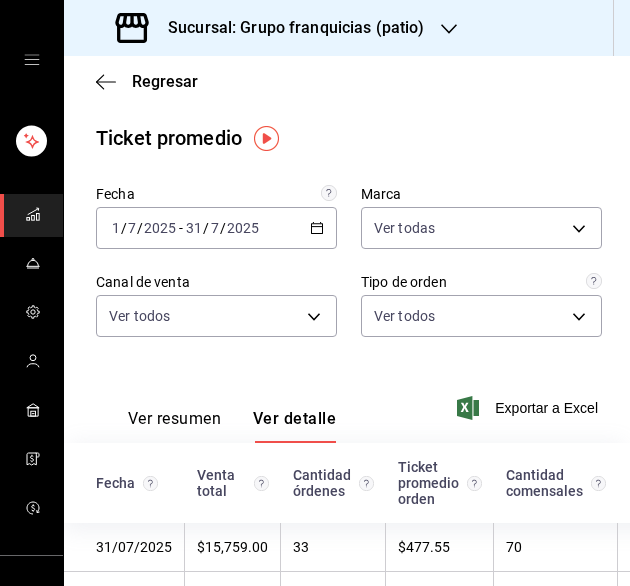 click on "Ver resumen" at bounding box center [174, 426] 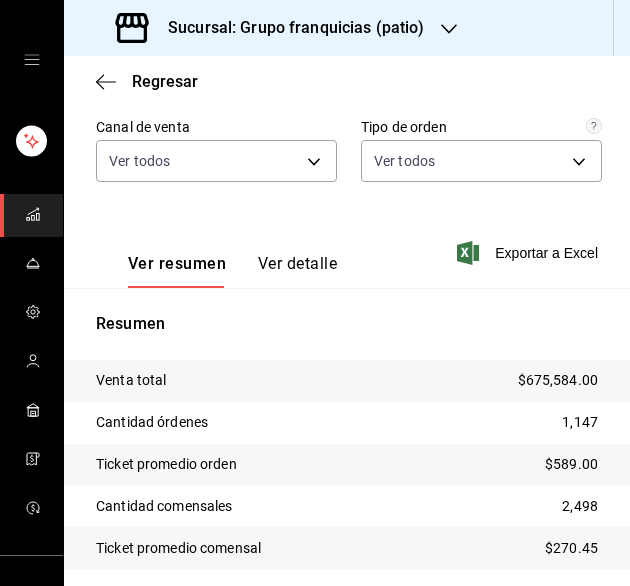 scroll, scrollTop: 161, scrollLeft: 0, axis: vertical 